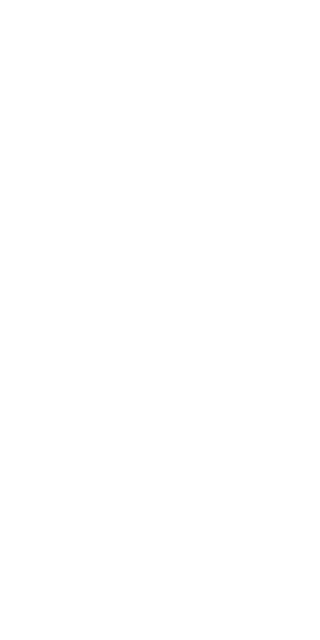 scroll, scrollTop: 0, scrollLeft: 0, axis: both 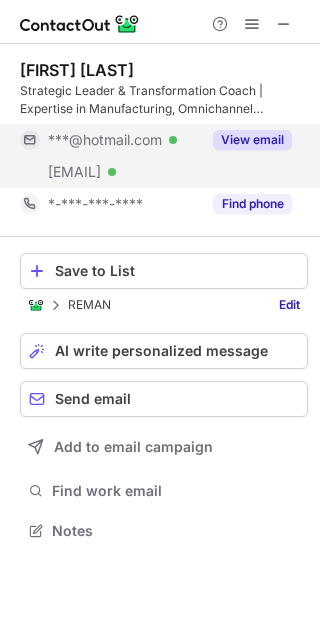 click on "View email" at bounding box center [252, 140] 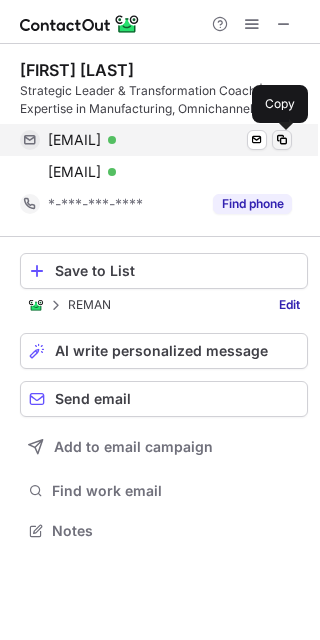 click at bounding box center (282, 140) 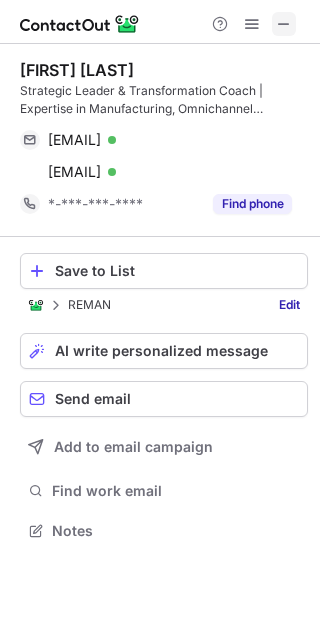 click at bounding box center (284, 24) 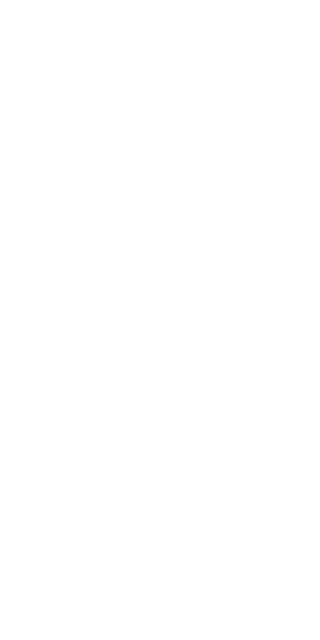 scroll, scrollTop: 0, scrollLeft: 0, axis: both 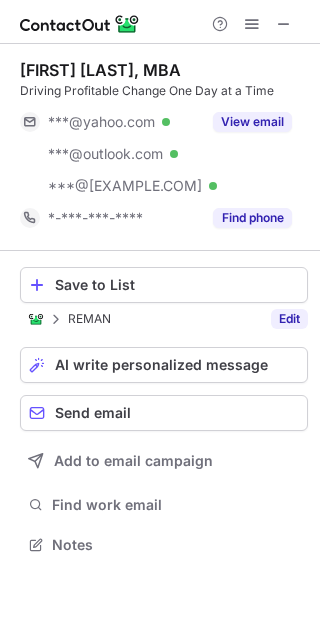 click on "Edit" at bounding box center (289, 319) 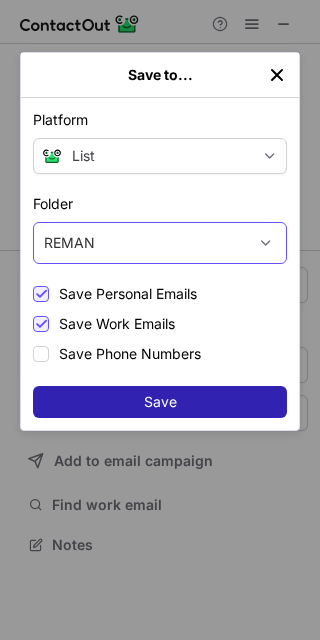 click on "REMAN" at bounding box center (140, 243) 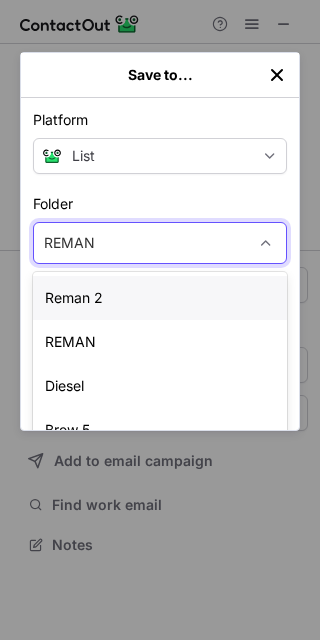 click on "Reman 2" at bounding box center (160, 298) 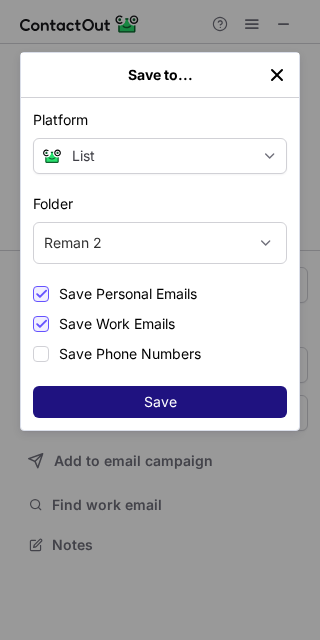 click on "Save" at bounding box center (160, 402) 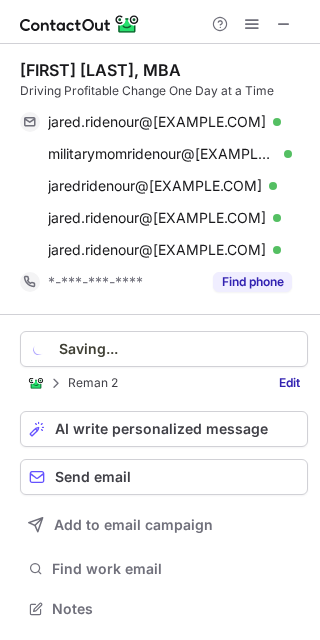 scroll, scrollTop: 10, scrollLeft: 10, axis: both 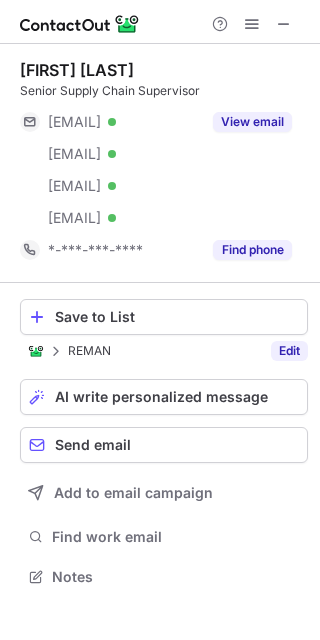 click on "Edit" at bounding box center [289, 351] 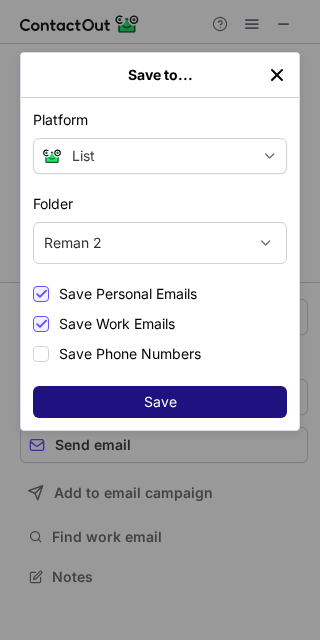 click on "Save" at bounding box center [160, 402] 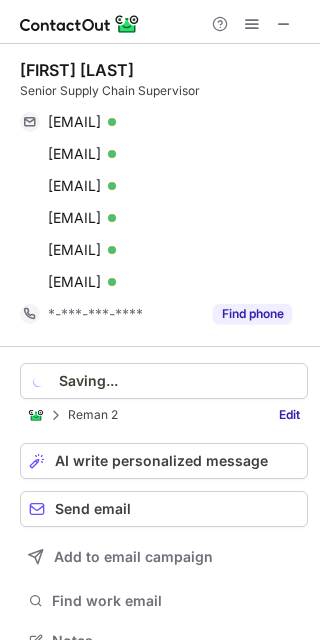 scroll, scrollTop: 10, scrollLeft: 10, axis: both 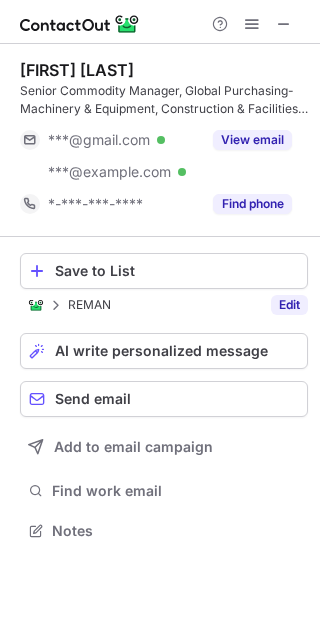 click on "Edit" at bounding box center (289, 305) 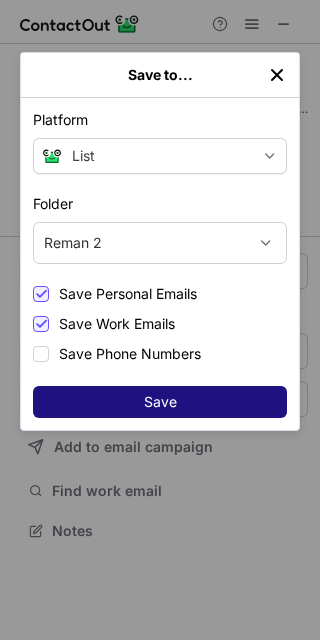 click on "Save" at bounding box center (160, 402) 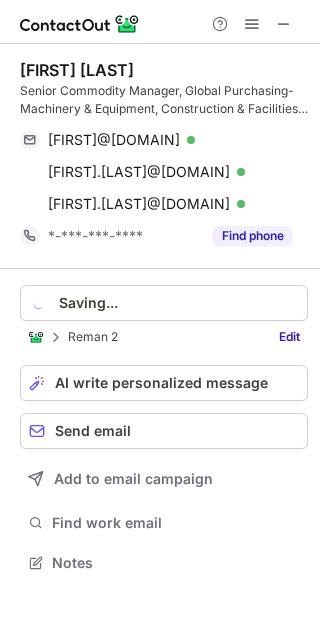 scroll, scrollTop: 10, scrollLeft: 10, axis: both 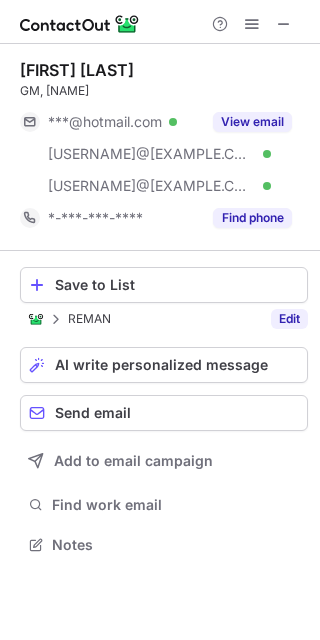 click on "Edit" at bounding box center [289, 319] 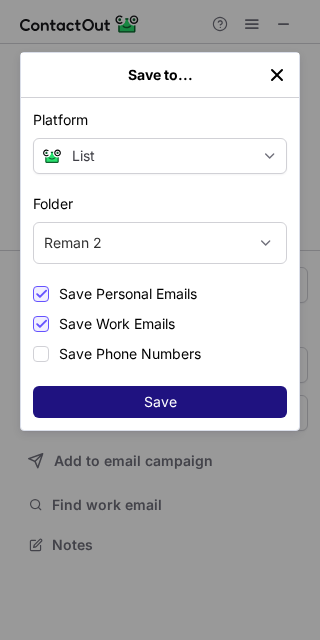 click on "Save" at bounding box center [160, 402] 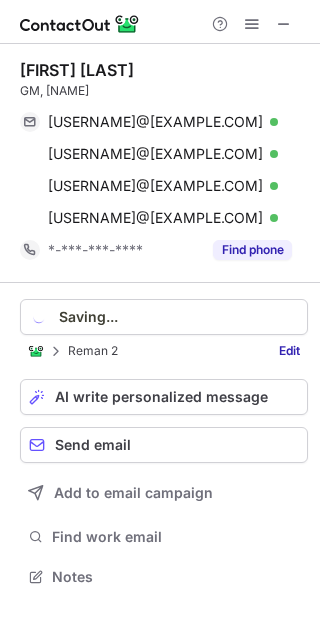 scroll, scrollTop: 10, scrollLeft: 10, axis: both 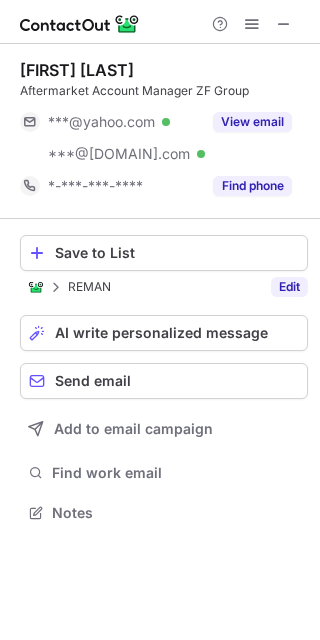click on "Edit" at bounding box center (289, 287) 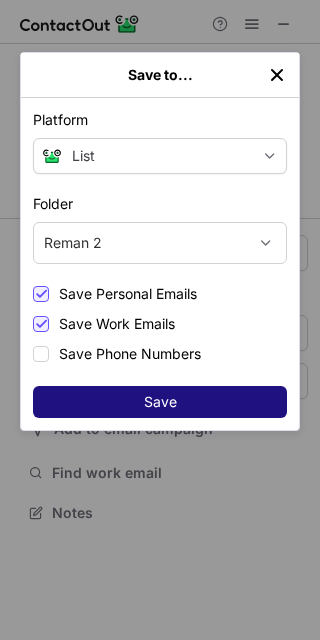 click on "Save" at bounding box center (160, 402) 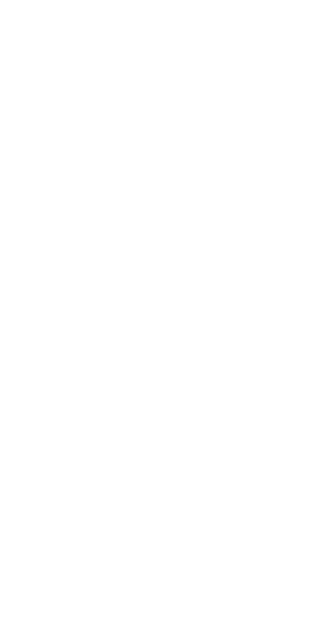 scroll, scrollTop: 0, scrollLeft: 0, axis: both 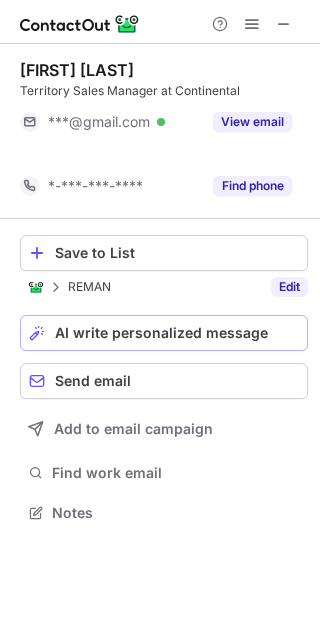click on "AI write personalized message" at bounding box center (164, 333) 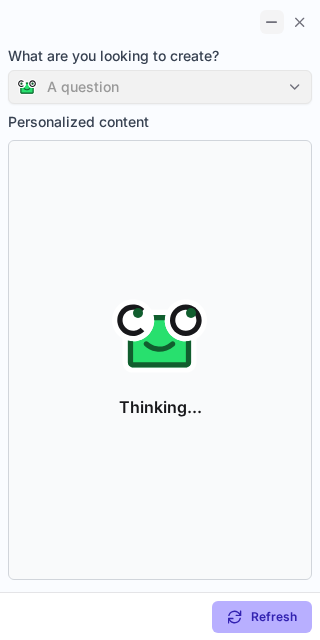 click at bounding box center [272, 22] 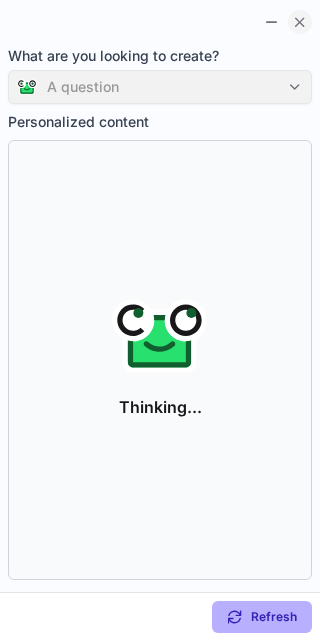 click at bounding box center [300, 22] 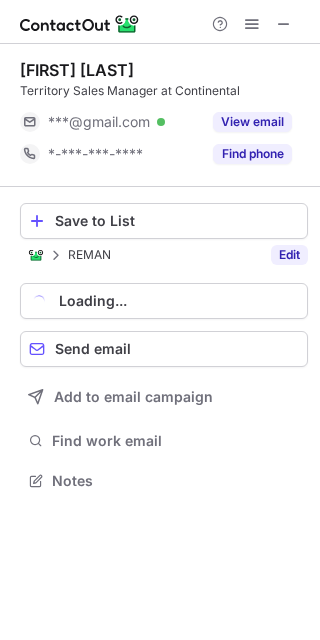 click on "Edit" at bounding box center (289, 255) 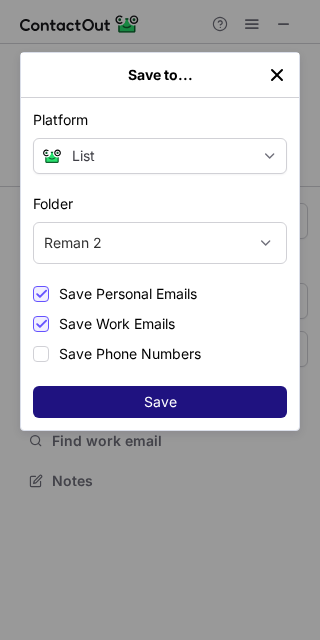 click on "Save" at bounding box center (160, 402) 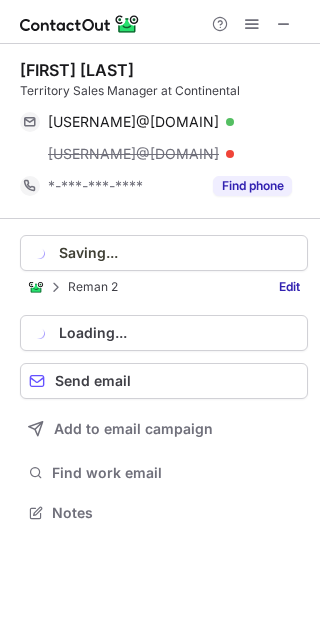 scroll, scrollTop: 10, scrollLeft: 10, axis: both 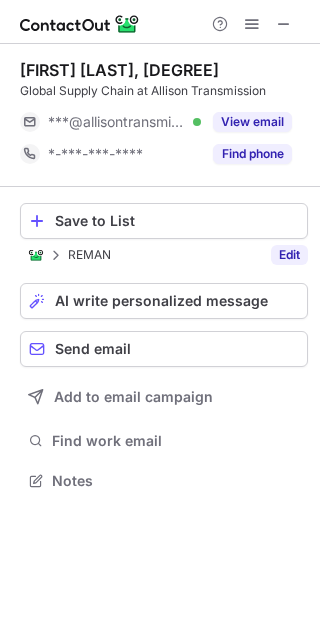 click on "Edit" at bounding box center [289, 255] 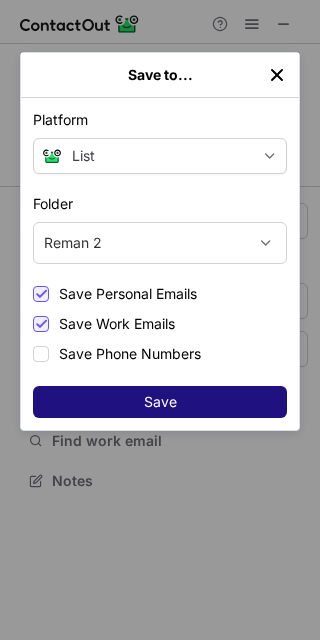click on "Save" at bounding box center (160, 402) 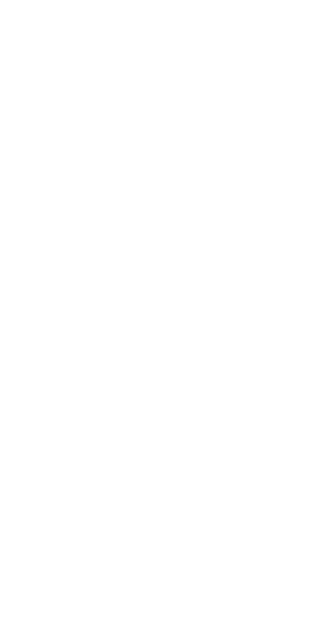 scroll, scrollTop: 0, scrollLeft: 0, axis: both 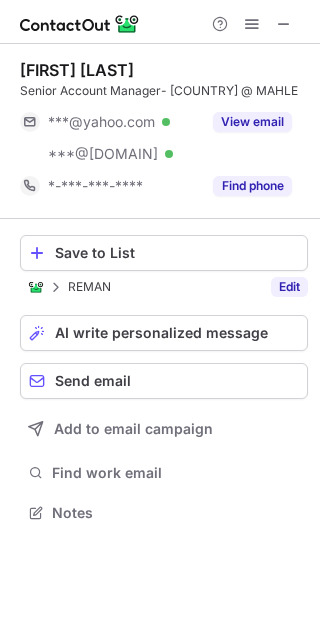 click on "Edit" at bounding box center [289, 287] 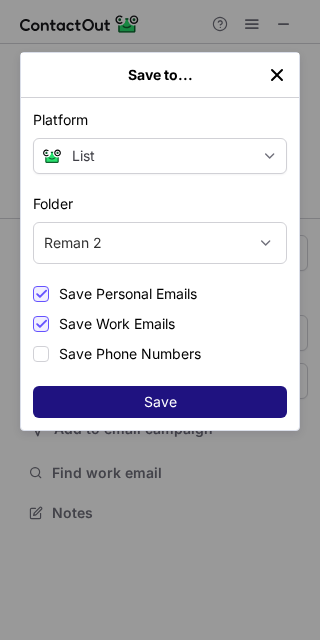 click on "Save" at bounding box center [160, 402] 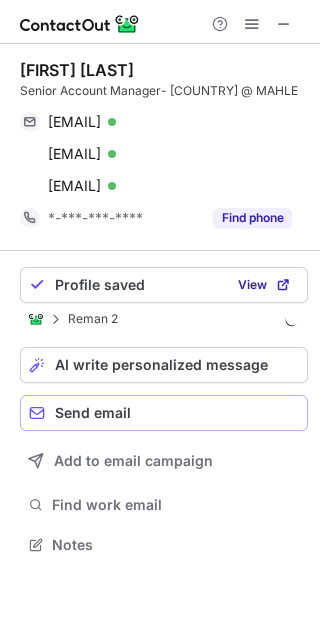 scroll, scrollTop: 10, scrollLeft: 10, axis: both 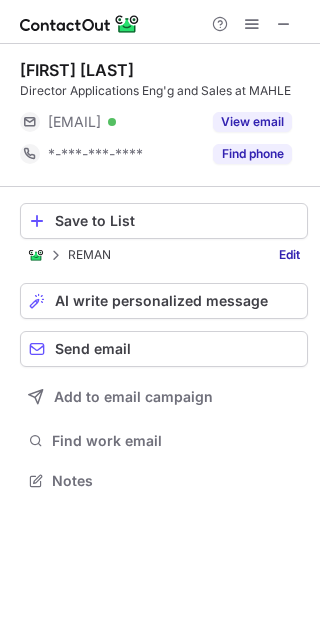 click on "Save to List REMAN Edit AI write personalized message Send email Add to email campaign Find work email Notes" at bounding box center (164, 349) 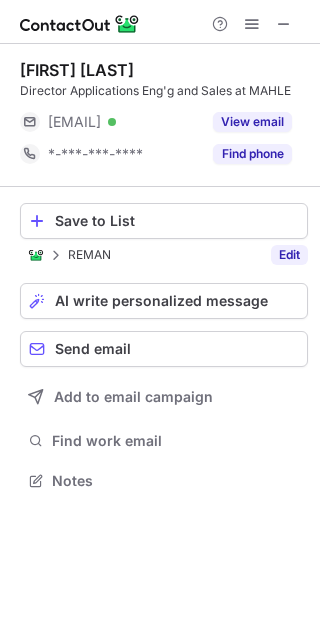 click on "Edit" at bounding box center (289, 255) 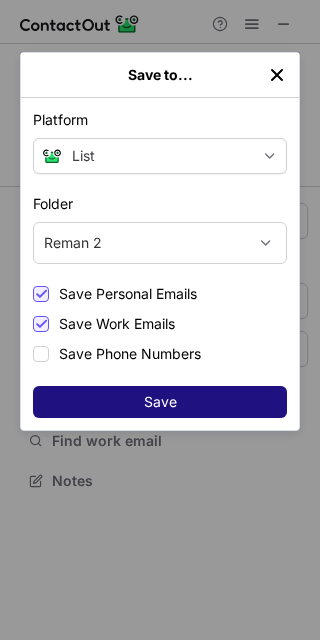 click on "Save" at bounding box center (160, 402) 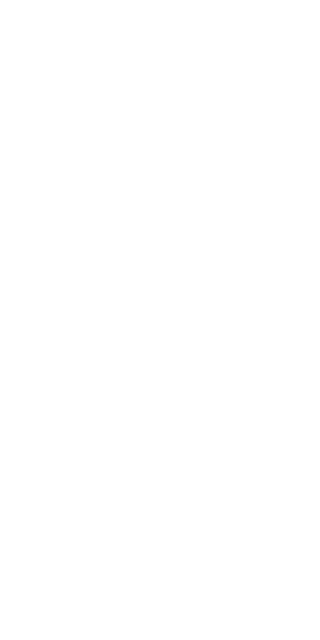 scroll, scrollTop: 0, scrollLeft: 0, axis: both 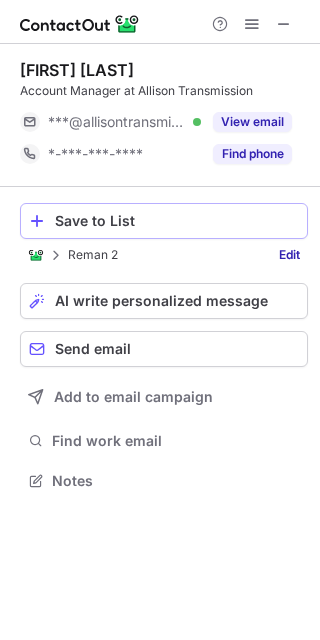 click on "Save to List" at bounding box center (177, 221) 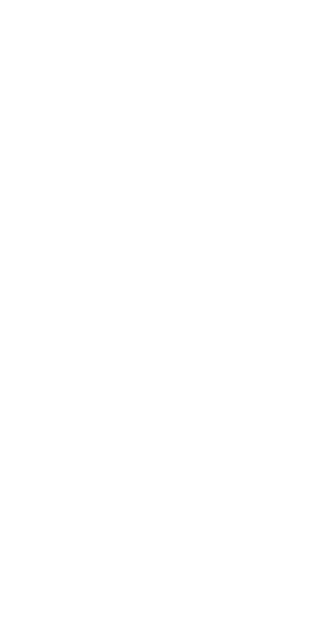 scroll, scrollTop: 0, scrollLeft: 0, axis: both 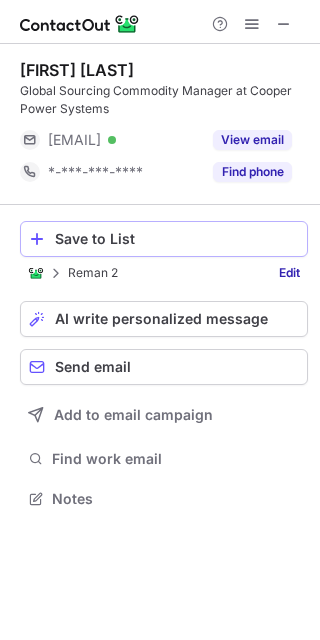 click on "Save to List" at bounding box center (177, 239) 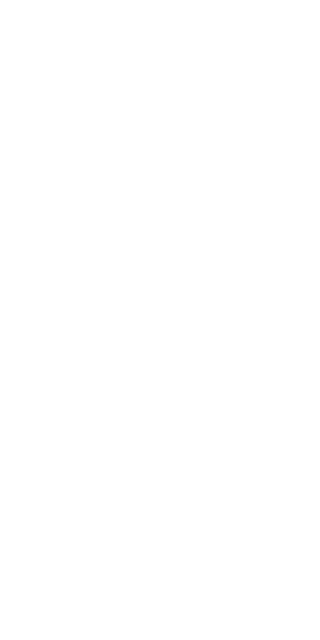 scroll, scrollTop: 0, scrollLeft: 0, axis: both 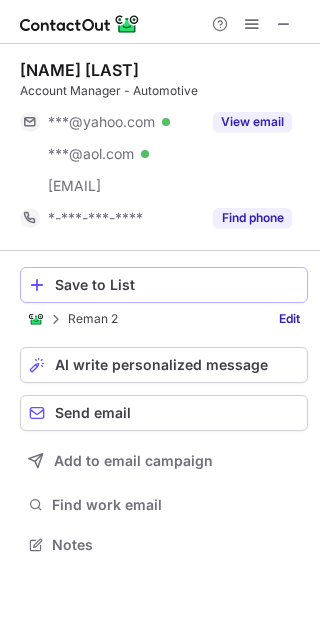 click on "Save to List" at bounding box center [177, 285] 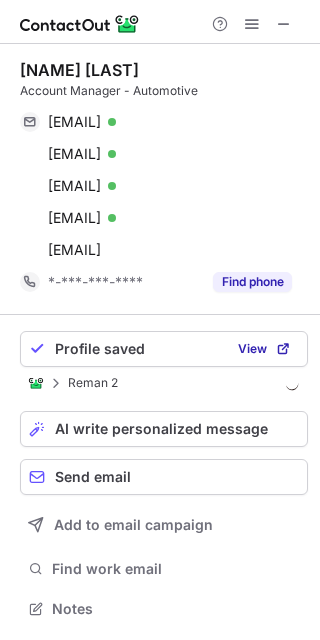 scroll, scrollTop: 10, scrollLeft: 10, axis: both 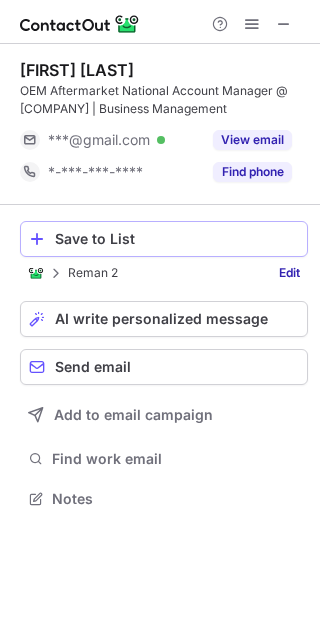 click on "Save to List" at bounding box center (177, 239) 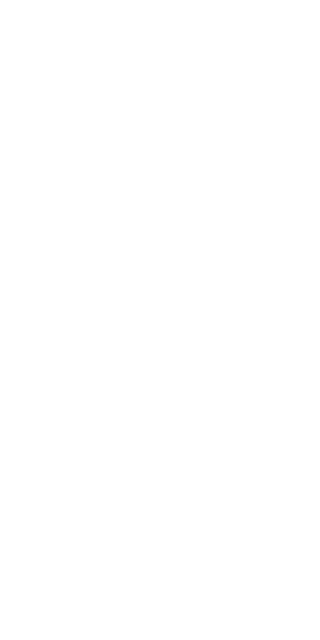 scroll, scrollTop: 0, scrollLeft: 0, axis: both 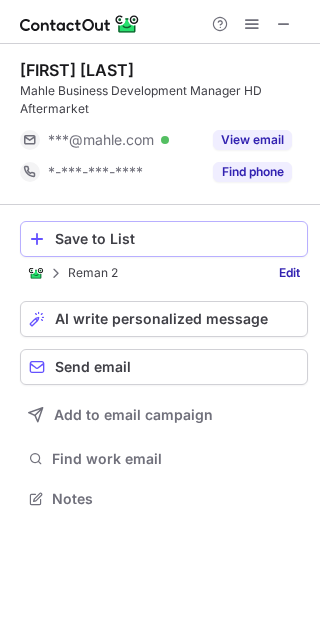 click on "Save to List" at bounding box center [164, 239] 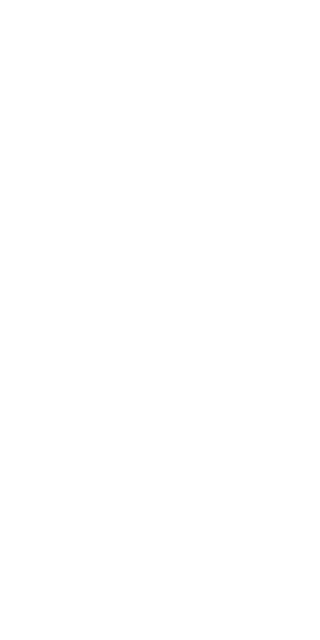 scroll, scrollTop: 0, scrollLeft: 0, axis: both 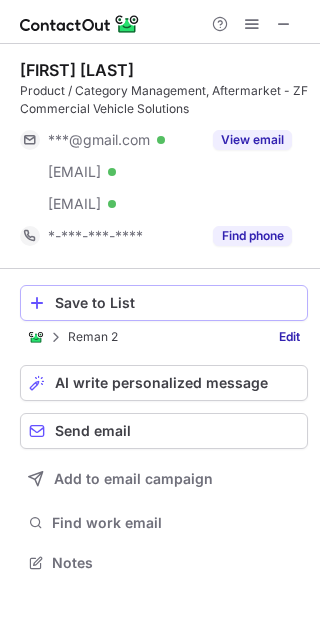 click on "Save to List" at bounding box center (177, 303) 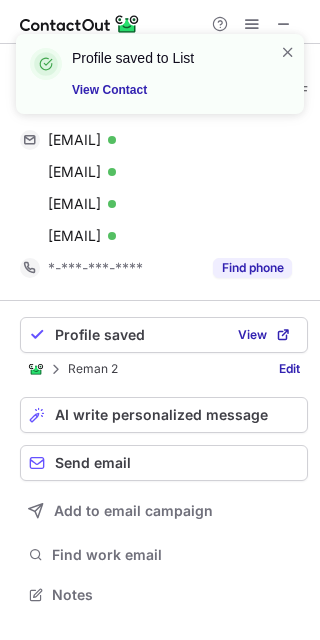 scroll, scrollTop: 10, scrollLeft: 10, axis: both 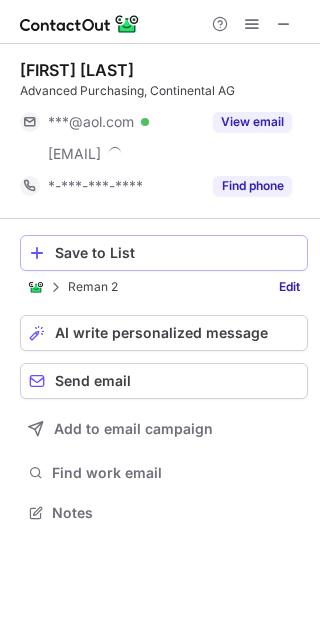 click on "Save to List" at bounding box center [177, 253] 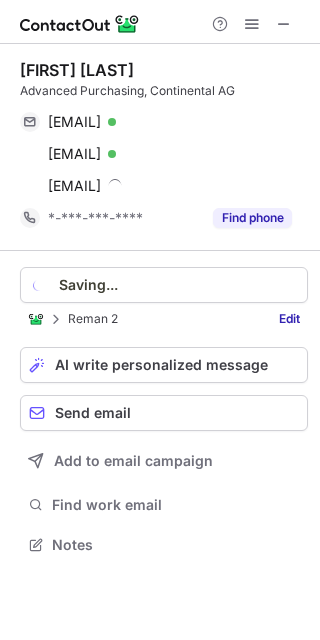 scroll, scrollTop: 10, scrollLeft: 10, axis: both 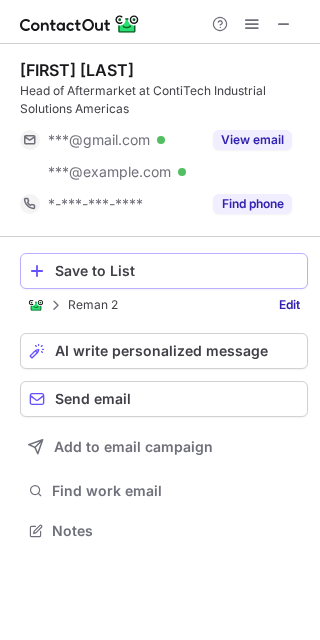 click on "Save to List" at bounding box center (177, 271) 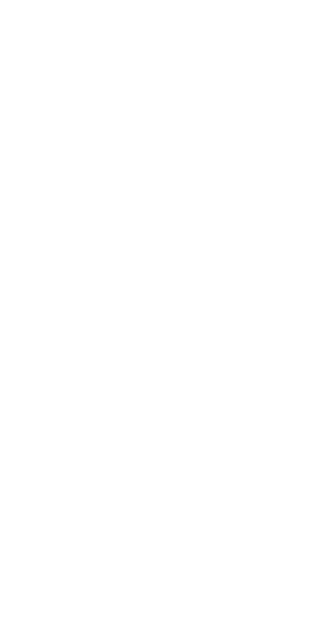 scroll, scrollTop: 0, scrollLeft: 0, axis: both 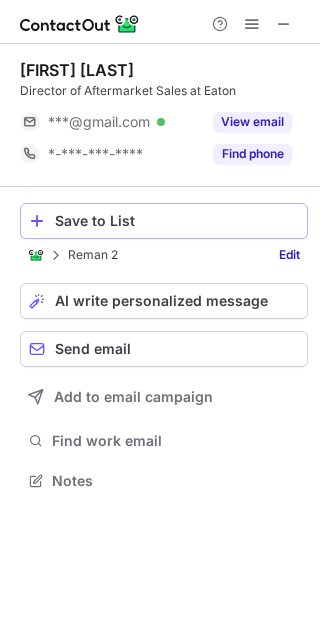 click on "Save to List" at bounding box center [177, 221] 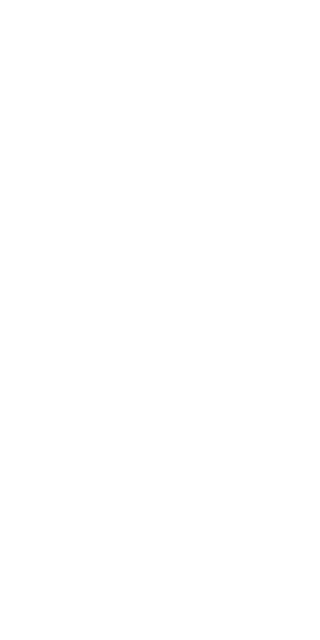 scroll, scrollTop: 0, scrollLeft: 0, axis: both 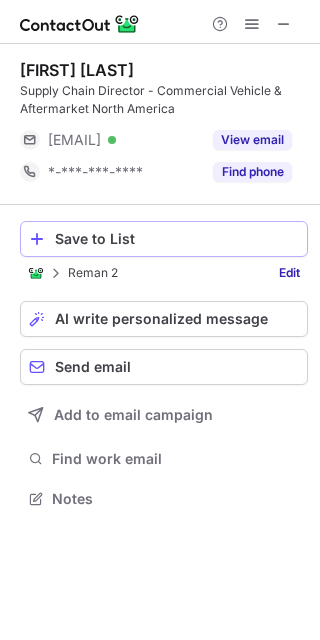 click on "Save to List" at bounding box center (177, 239) 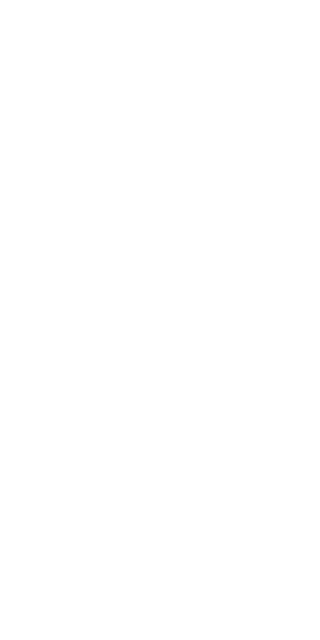 scroll, scrollTop: 0, scrollLeft: 0, axis: both 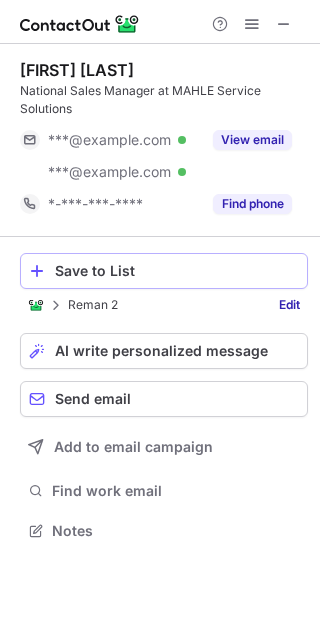 click on "Save to List" at bounding box center (177, 271) 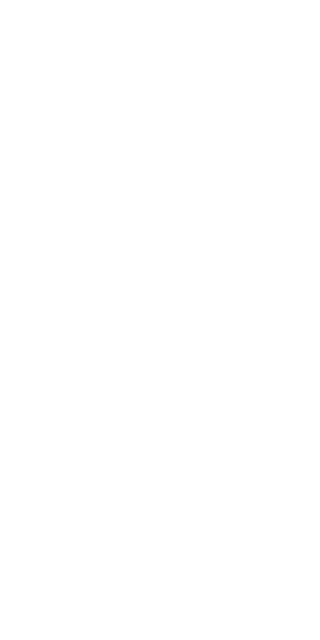 scroll, scrollTop: 0, scrollLeft: 0, axis: both 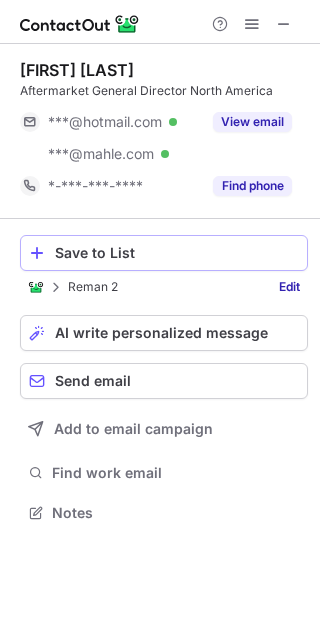 click on "Save to List" at bounding box center (177, 253) 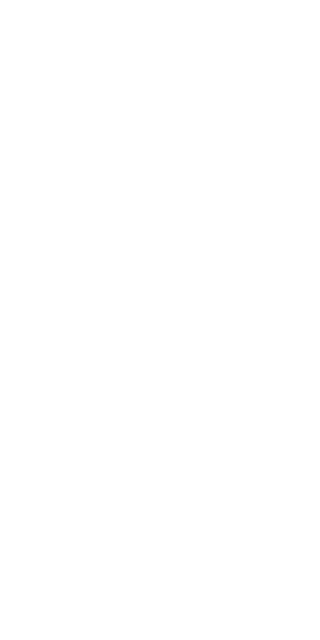 scroll, scrollTop: 0, scrollLeft: 0, axis: both 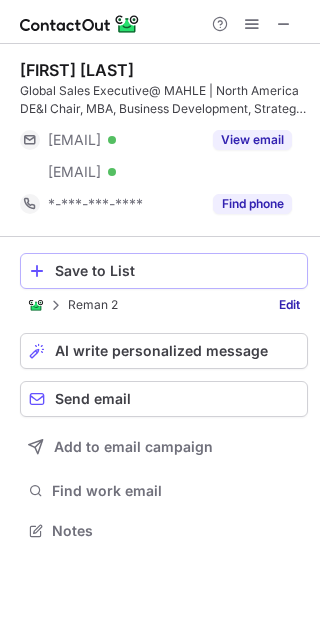 click on "Save to List" at bounding box center (177, 271) 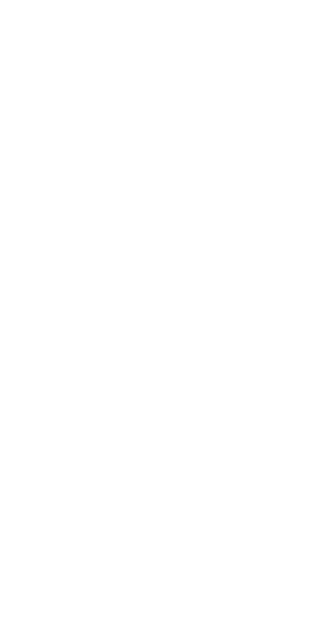 scroll, scrollTop: 0, scrollLeft: 0, axis: both 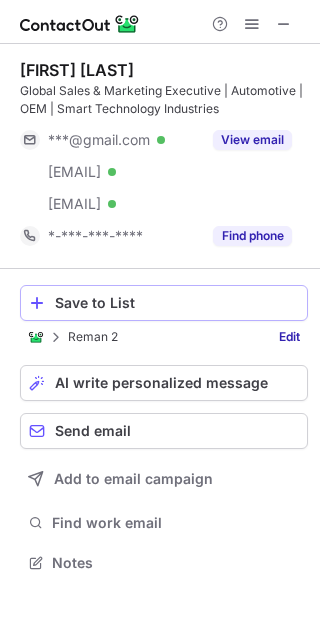 click on "Save to List" at bounding box center [177, 303] 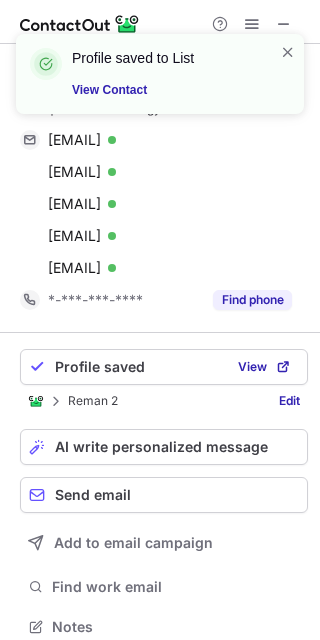 scroll, scrollTop: 10, scrollLeft: 10, axis: both 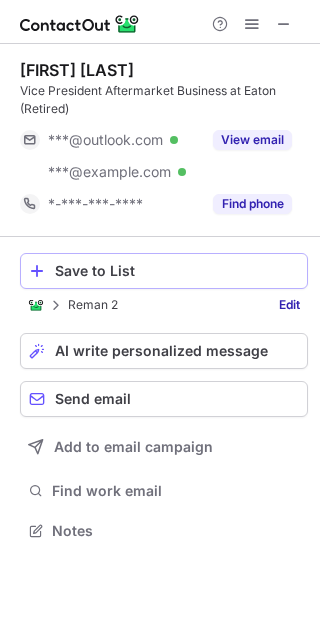 click on "Save to List" at bounding box center (177, 271) 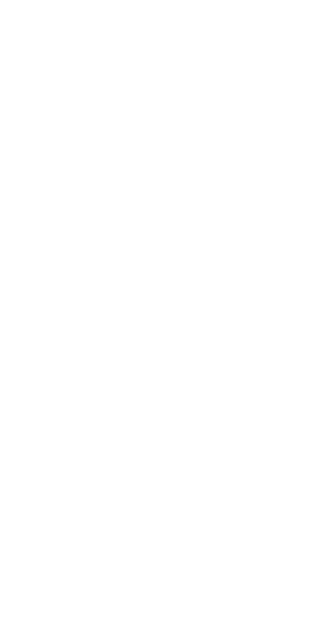 scroll, scrollTop: 0, scrollLeft: 0, axis: both 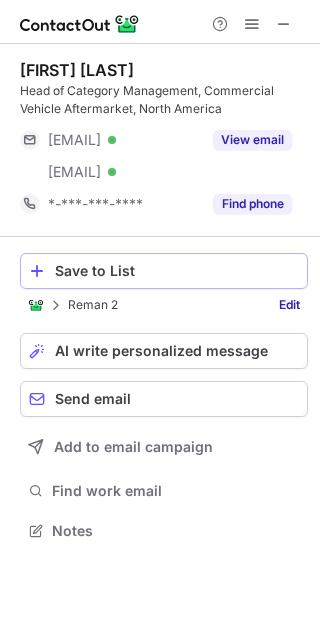 click on "Save to List" at bounding box center (177, 271) 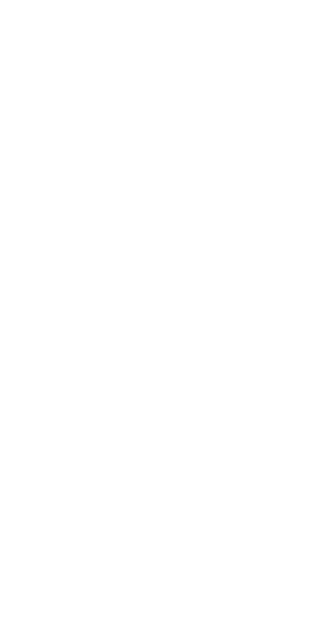 scroll, scrollTop: 0, scrollLeft: 0, axis: both 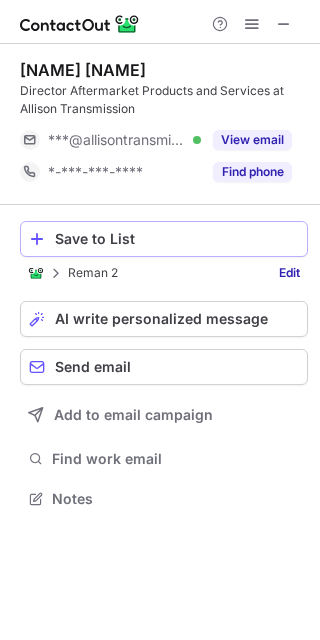 click on "Save to List" at bounding box center [177, 239] 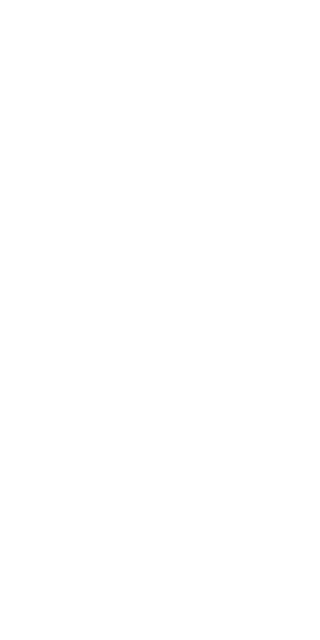 scroll, scrollTop: 0, scrollLeft: 0, axis: both 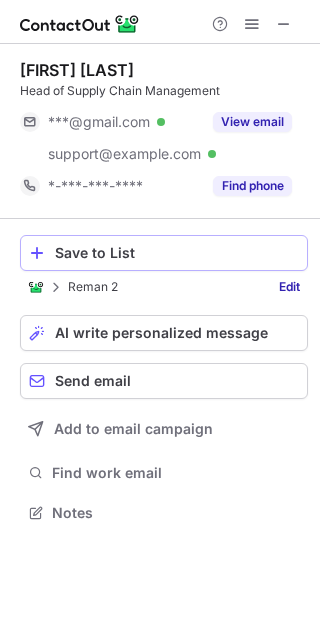 click on "Save to List" at bounding box center (177, 253) 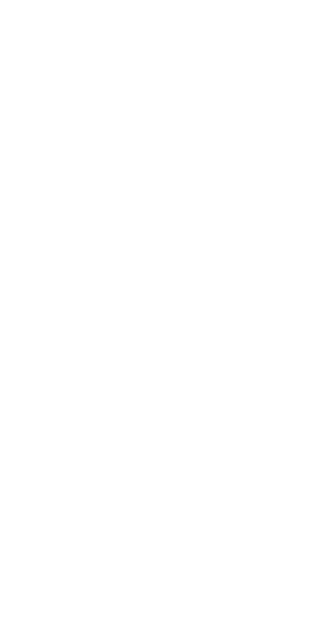 scroll, scrollTop: 0, scrollLeft: 0, axis: both 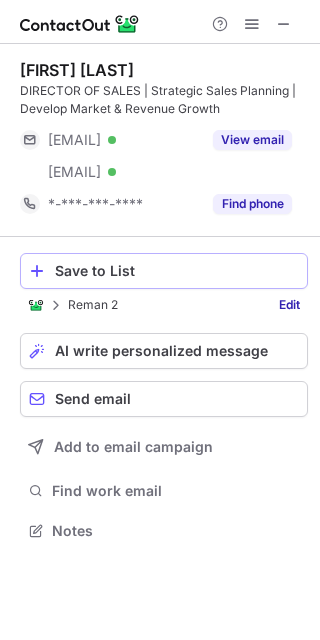 click on "Save to List" at bounding box center [177, 271] 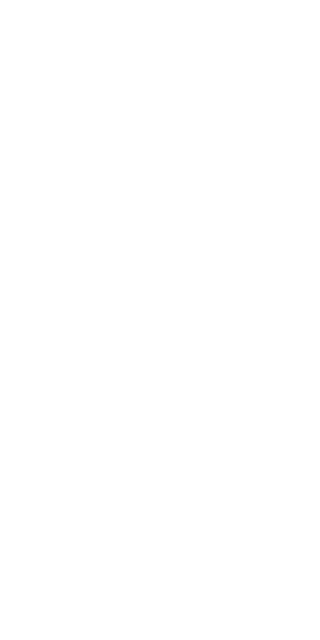 scroll, scrollTop: 0, scrollLeft: 0, axis: both 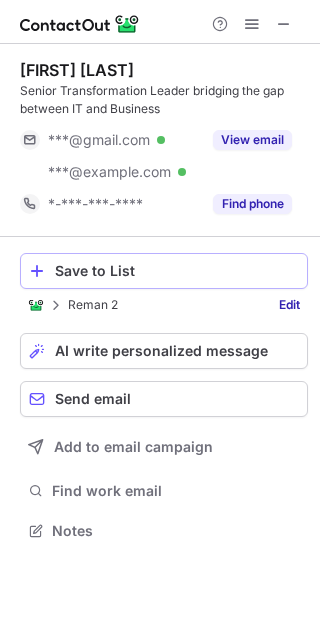 click on "Save to List" at bounding box center (177, 271) 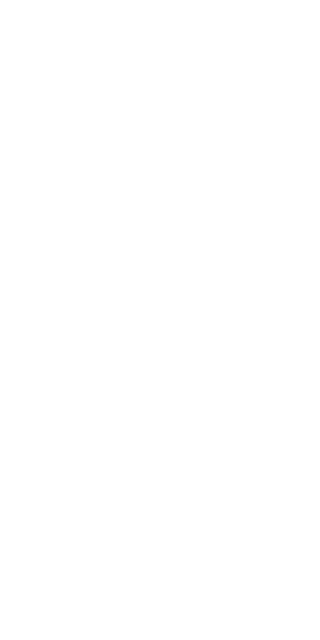 scroll, scrollTop: 0, scrollLeft: 0, axis: both 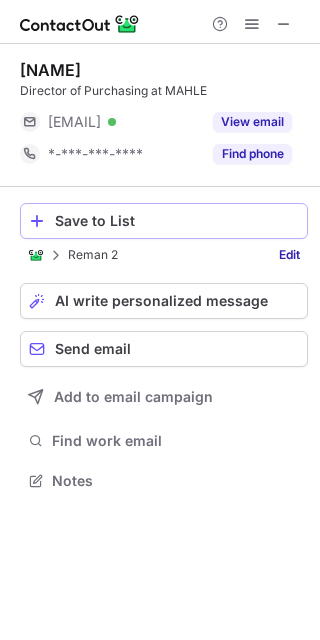 drag, startPoint x: 61, startPoint y: 228, endPoint x: 7, endPoint y: 208, distance: 57.58472 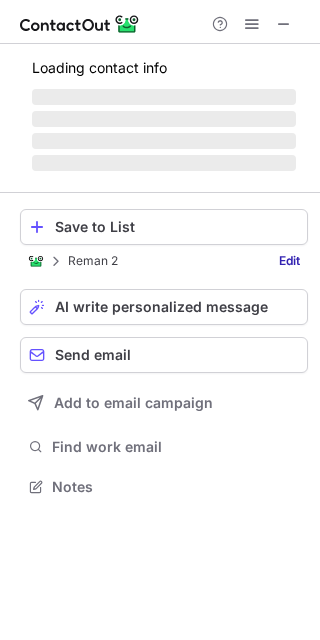 scroll, scrollTop: 0, scrollLeft: 0, axis: both 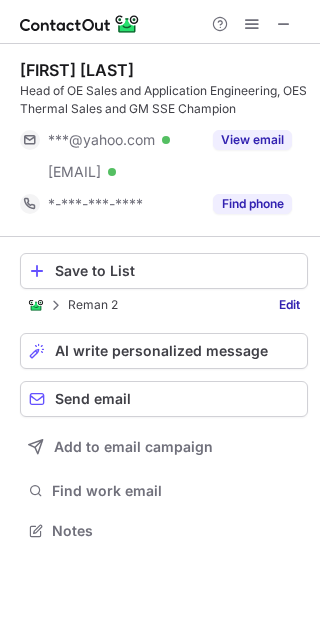 click on "Save to List Reman 2 Edit AI write personalized message Send email Add to email campaign Find work email Notes" at bounding box center (164, 399) 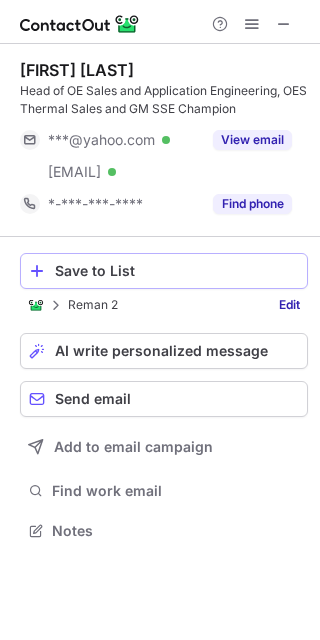 click on "Save to List Reman 2 Edit AI write personalized message Send email Add to email campaign Find work email Notes" at bounding box center [164, 399] 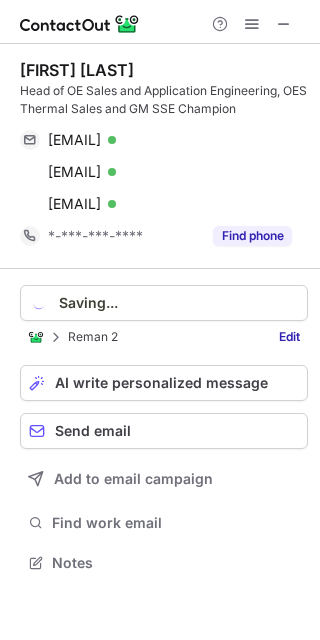 scroll, scrollTop: 10, scrollLeft: 10, axis: both 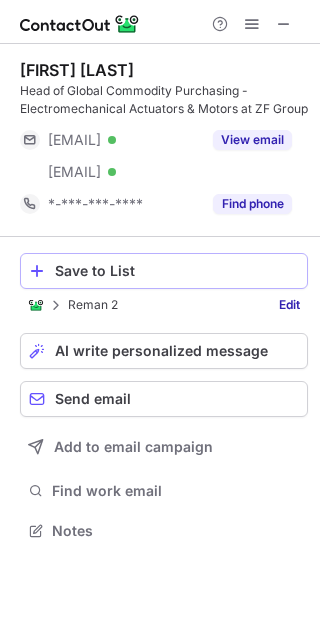 click on "Save to List" at bounding box center [177, 271] 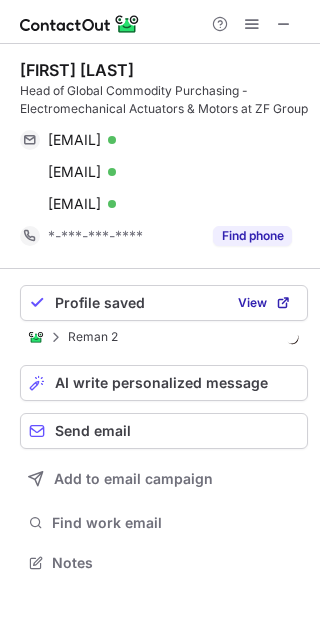 scroll, scrollTop: 10, scrollLeft: 10, axis: both 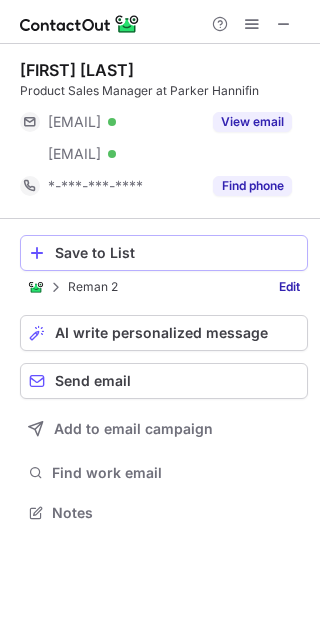click on "Save to List" at bounding box center [177, 253] 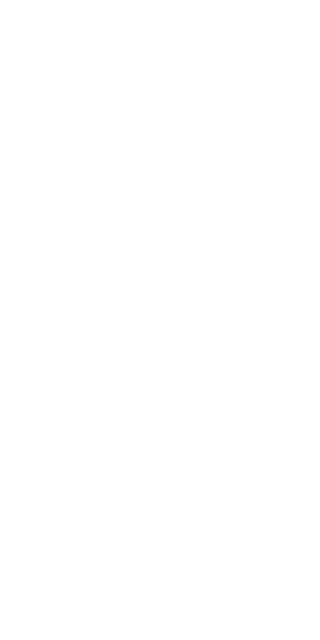 scroll, scrollTop: 0, scrollLeft: 0, axis: both 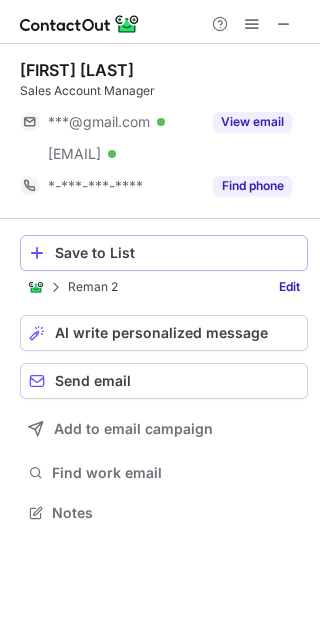 click on "Save to List" at bounding box center [177, 253] 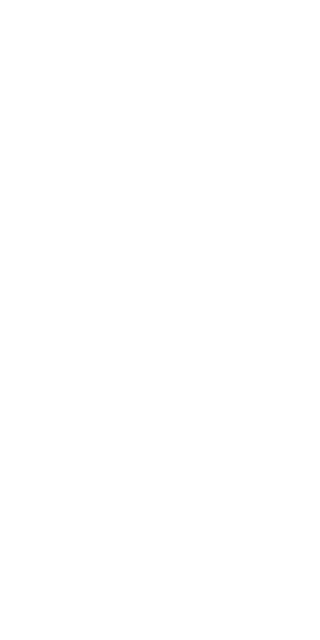 scroll, scrollTop: 0, scrollLeft: 0, axis: both 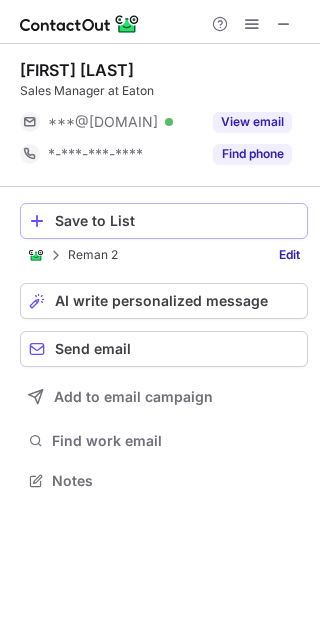 click on "Save to List" at bounding box center [177, 221] 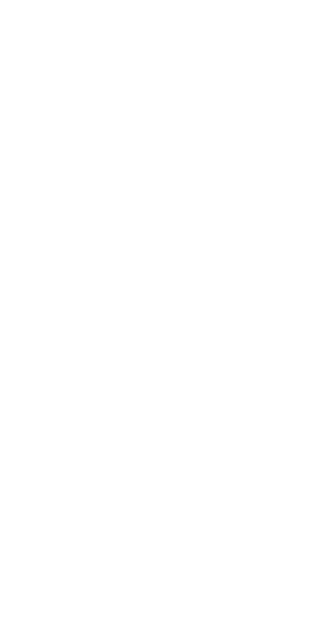 scroll, scrollTop: 0, scrollLeft: 0, axis: both 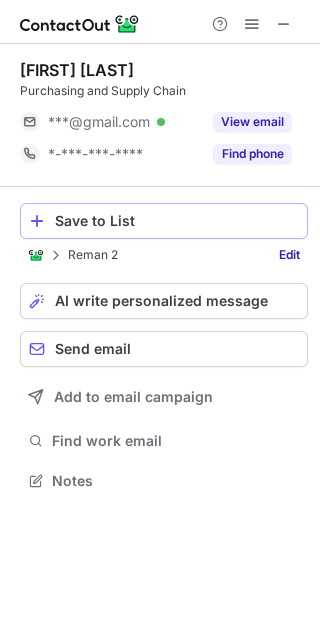 click on "Save to List" at bounding box center [177, 221] 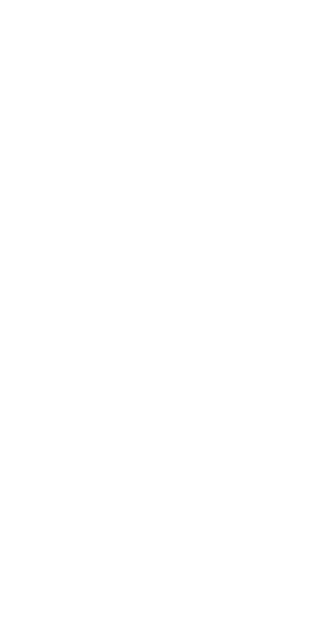scroll, scrollTop: 0, scrollLeft: 0, axis: both 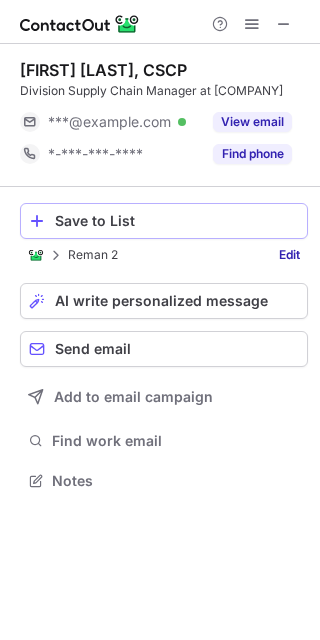 click on "Save to List" at bounding box center [164, 221] 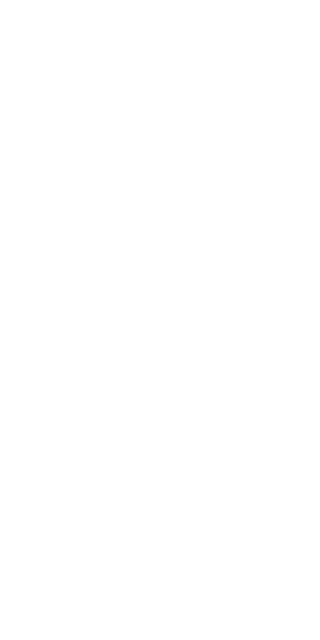 scroll, scrollTop: 0, scrollLeft: 0, axis: both 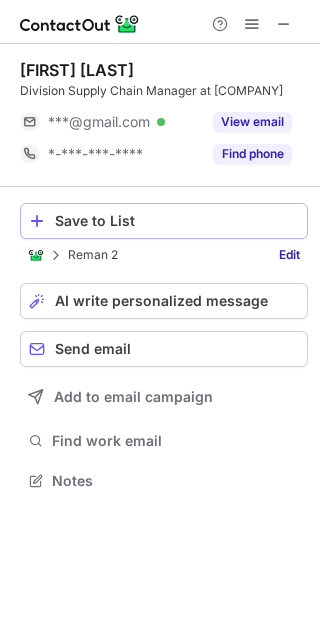 click on "Save to List" at bounding box center (164, 221) 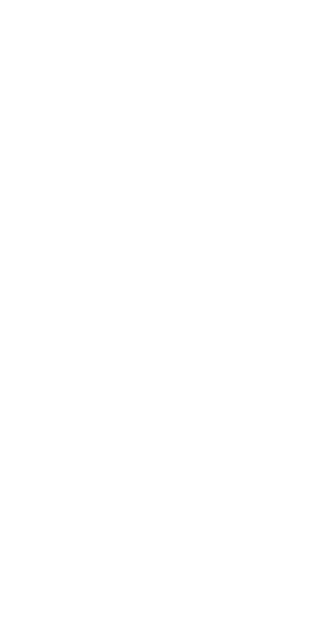 scroll, scrollTop: 0, scrollLeft: 0, axis: both 